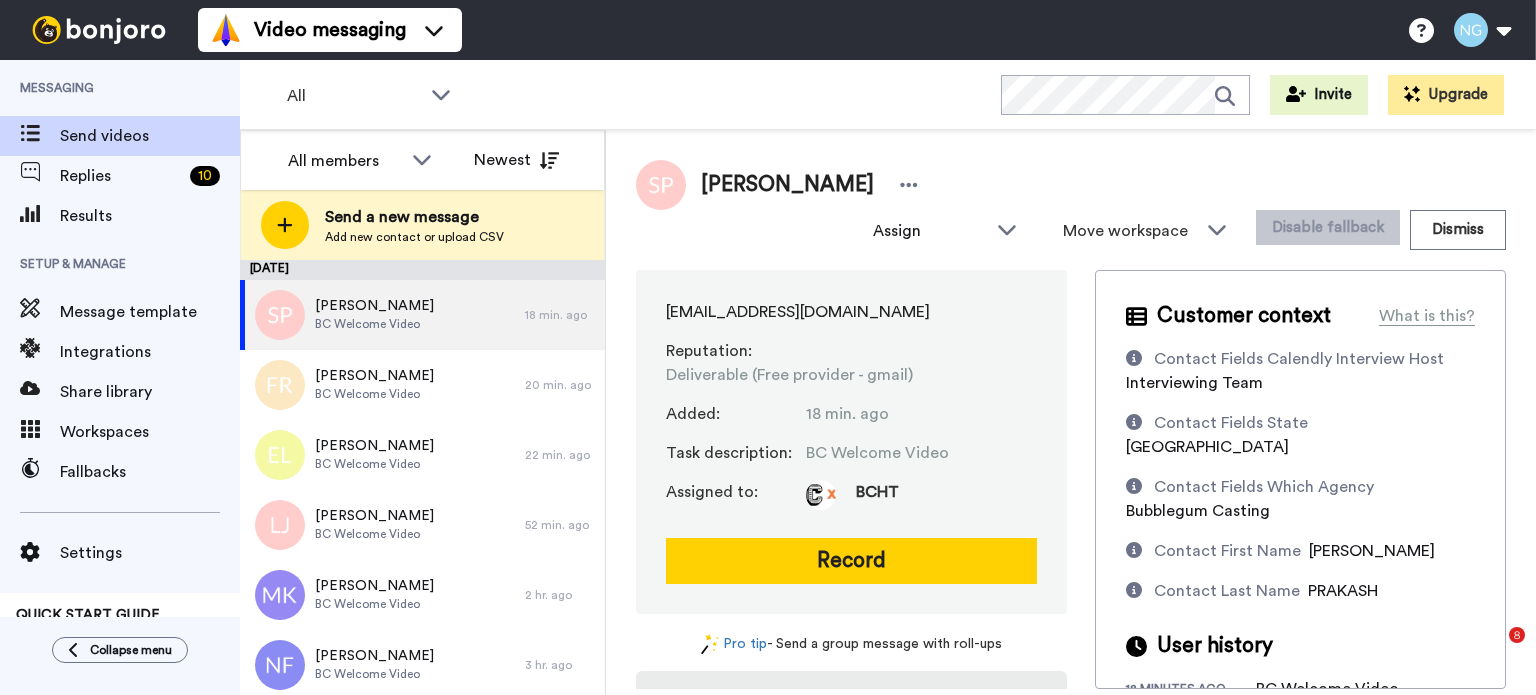 scroll, scrollTop: 0, scrollLeft: 0, axis: both 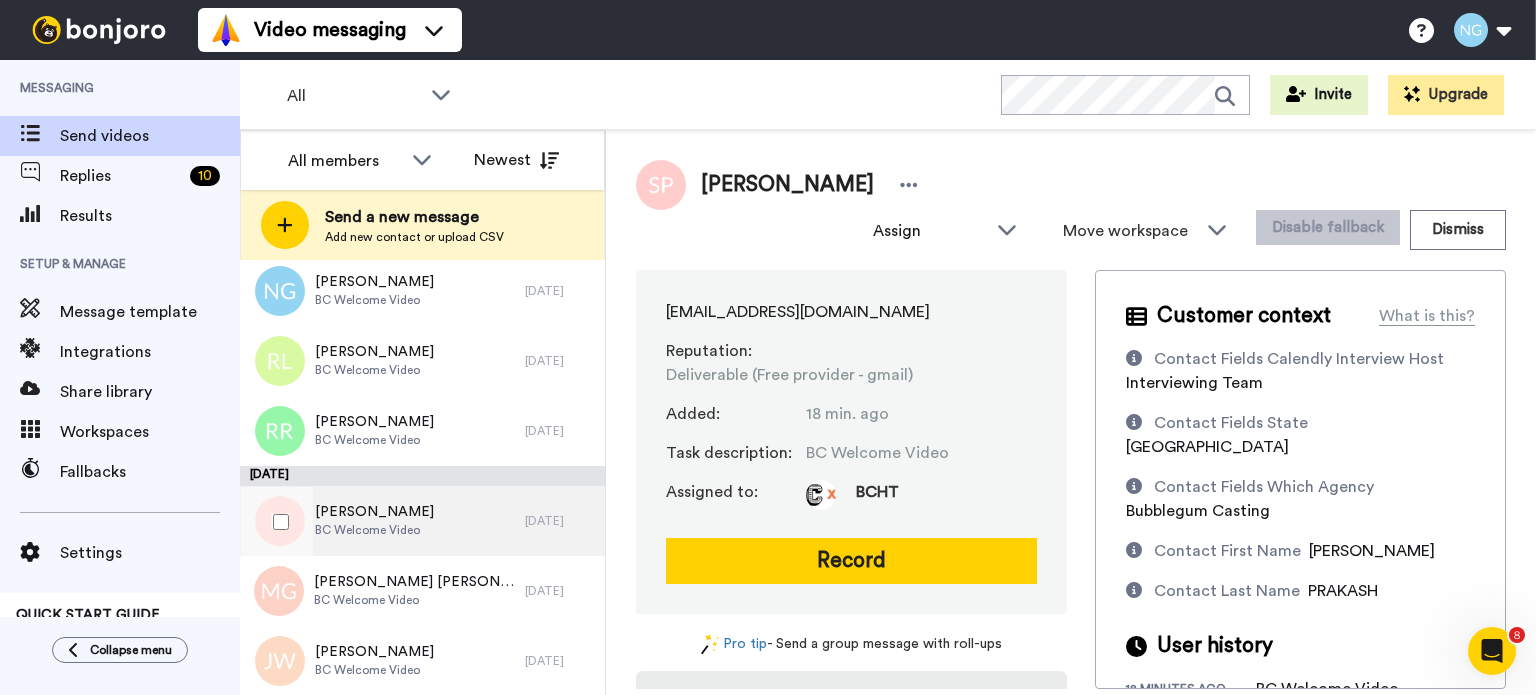 click on "[PERSON_NAME] BC Welcome Video" at bounding box center [374, 521] 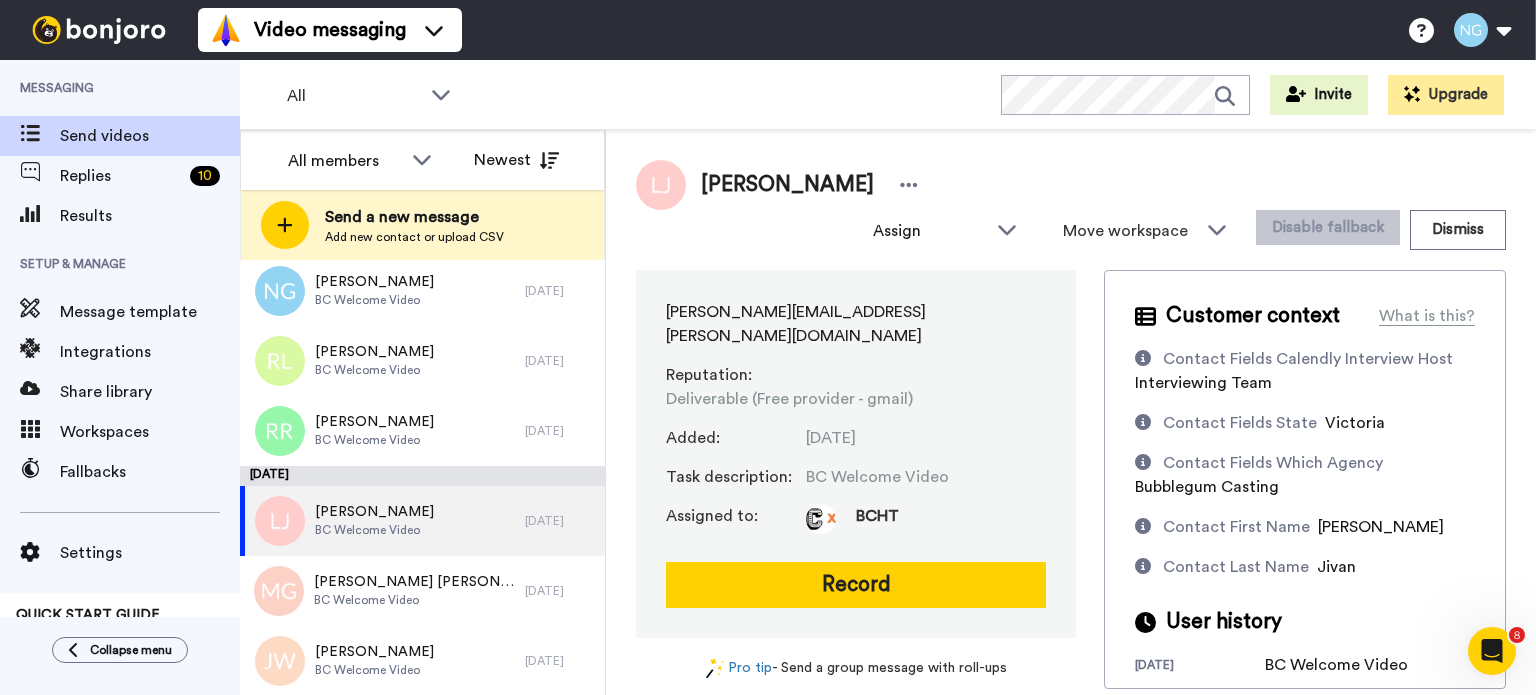 scroll, scrollTop: 1164, scrollLeft: 0, axis: vertical 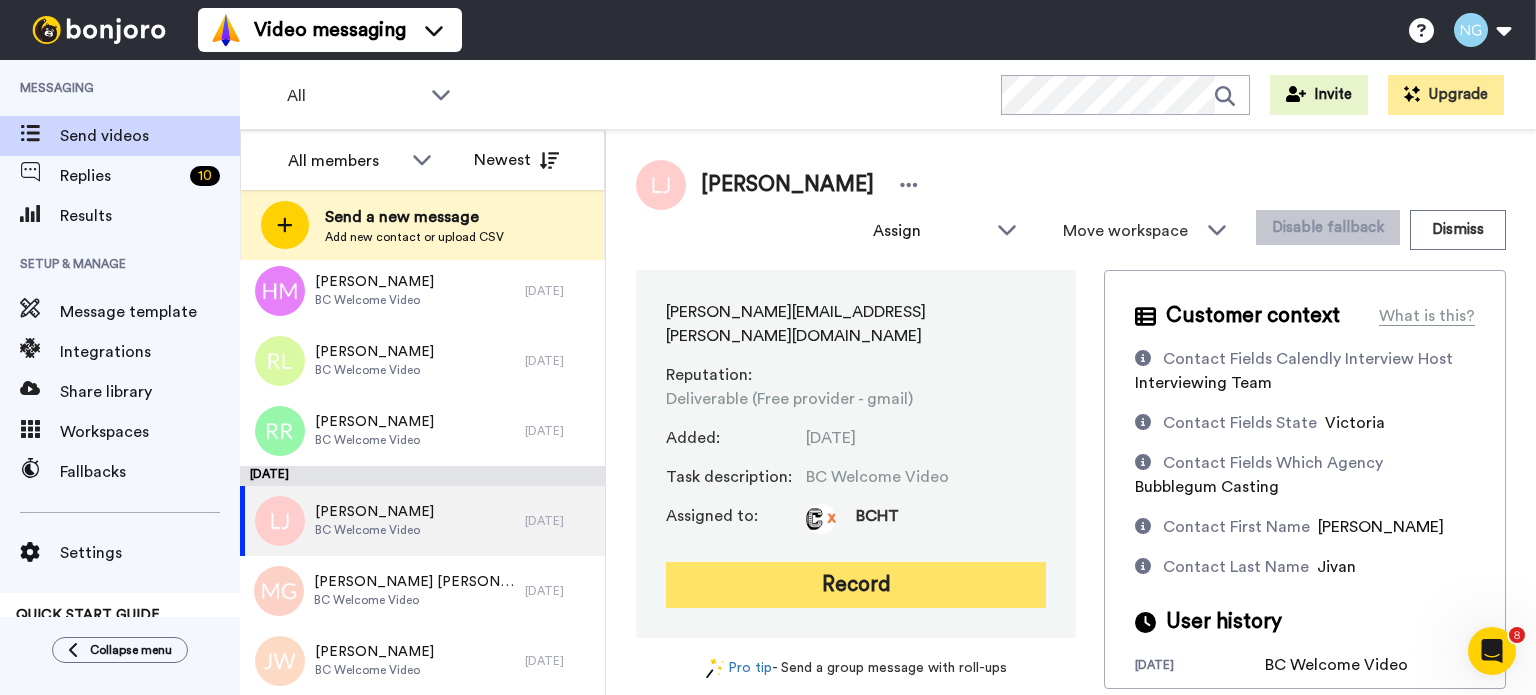 click on "Record" at bounding box center [856, 585] 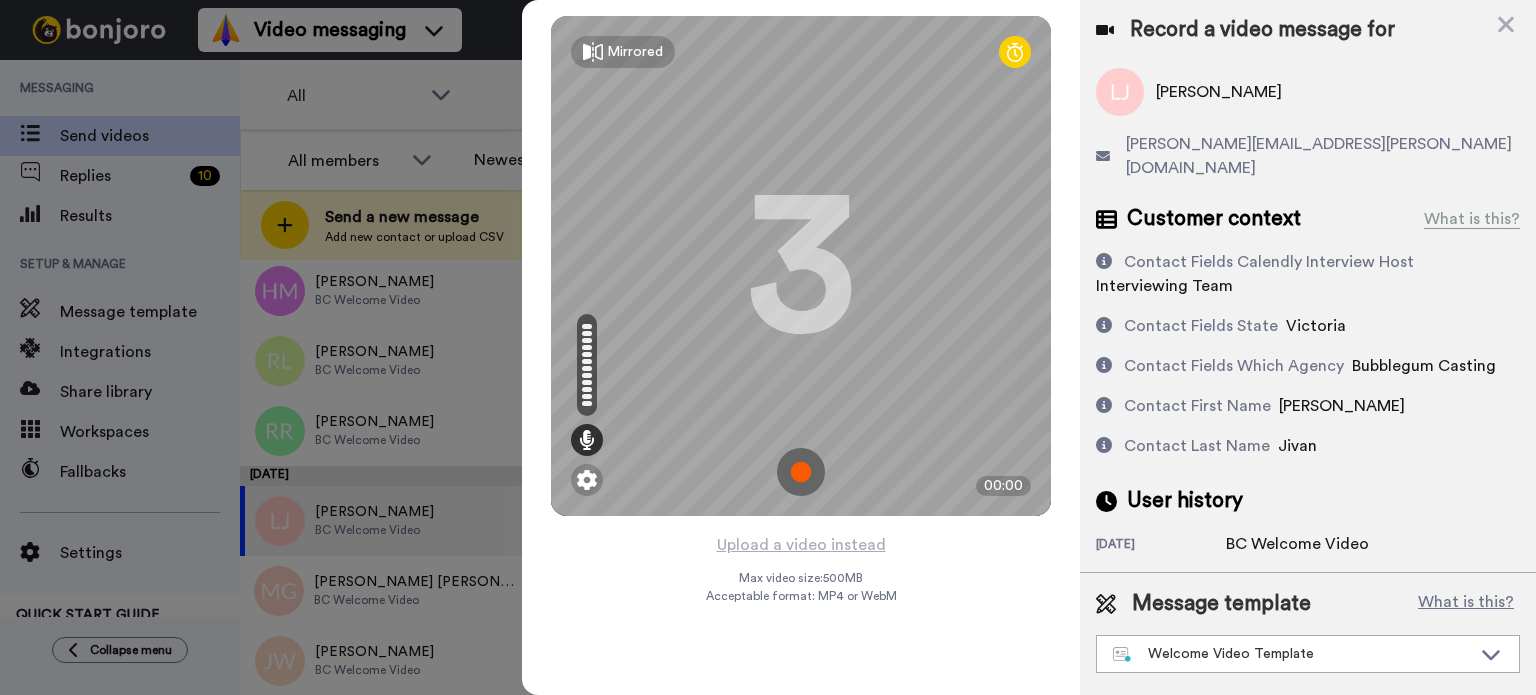 click at bounding box center (801, 472) 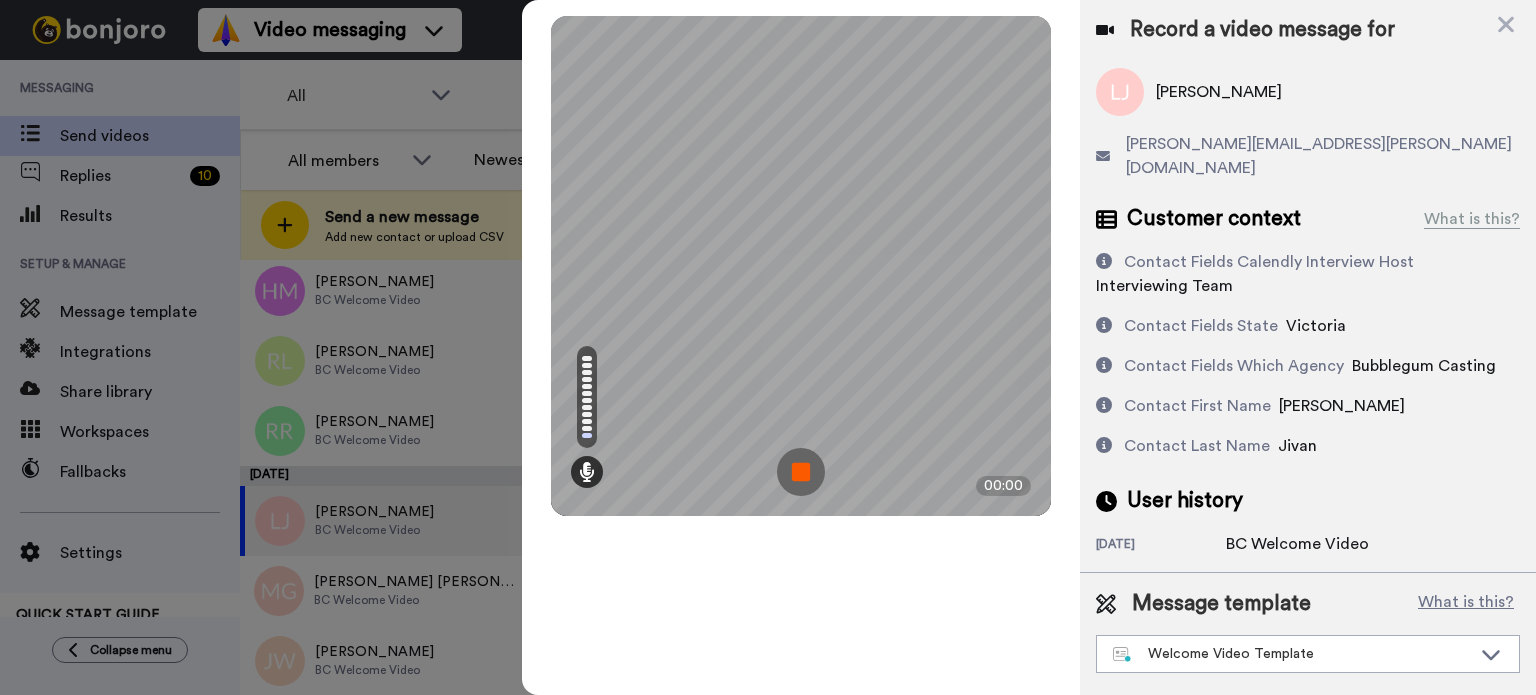 click at bounding box center (801, 472) 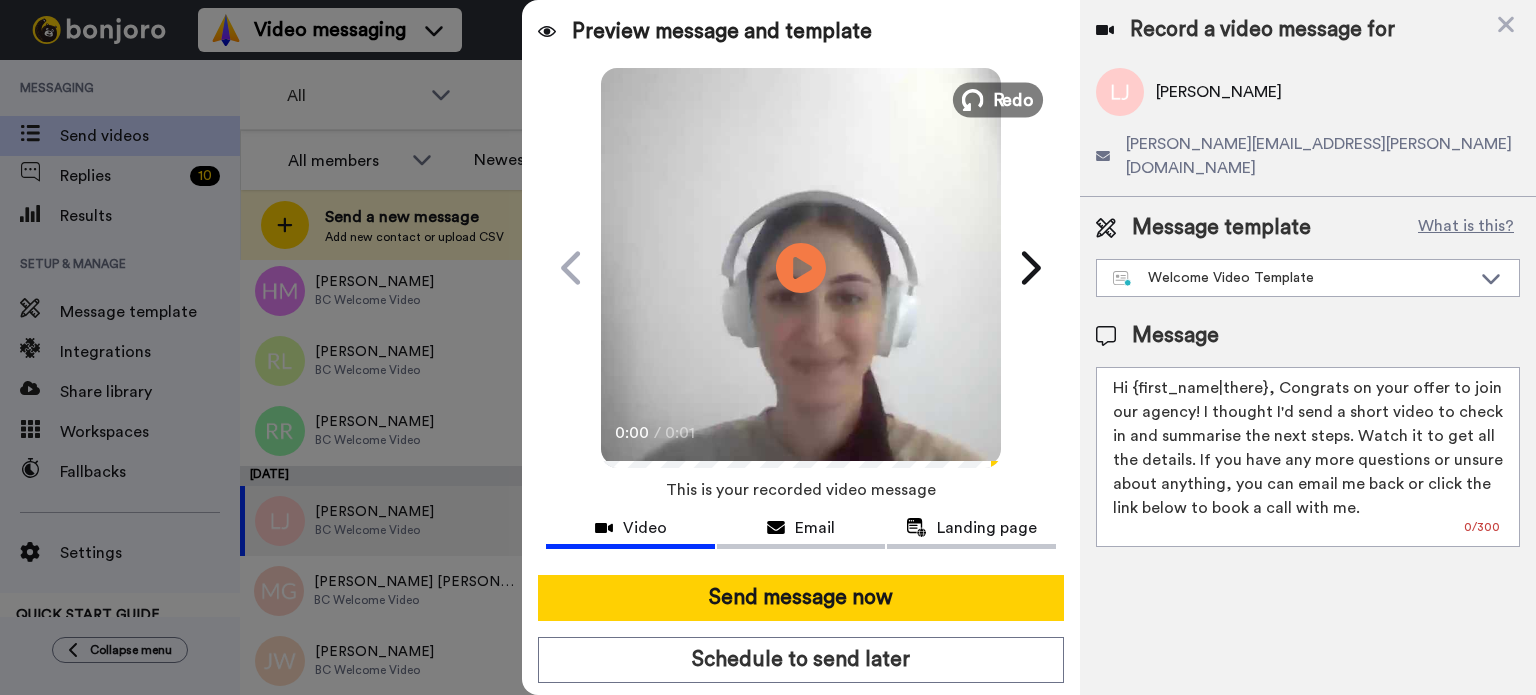 click at bounding box center (973, 100) 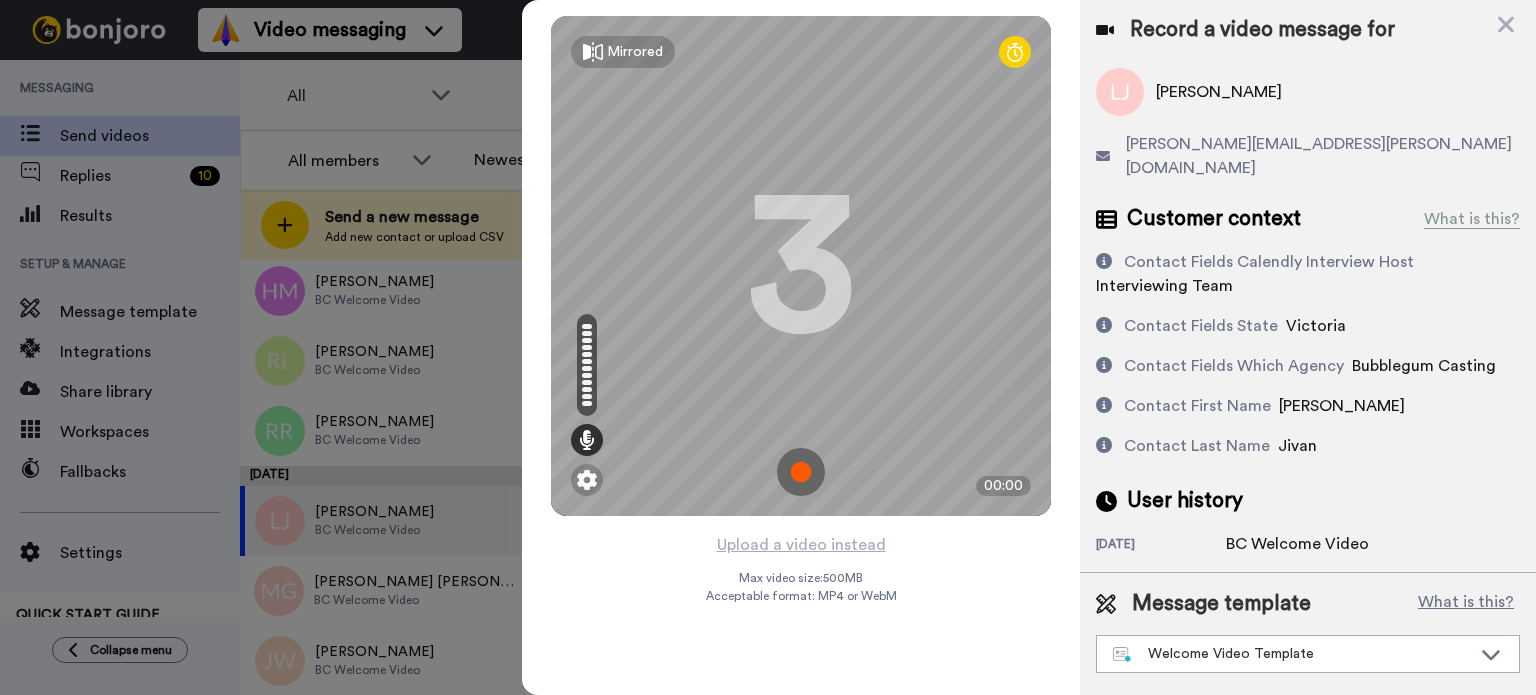 click at bounding box center [801, 472] 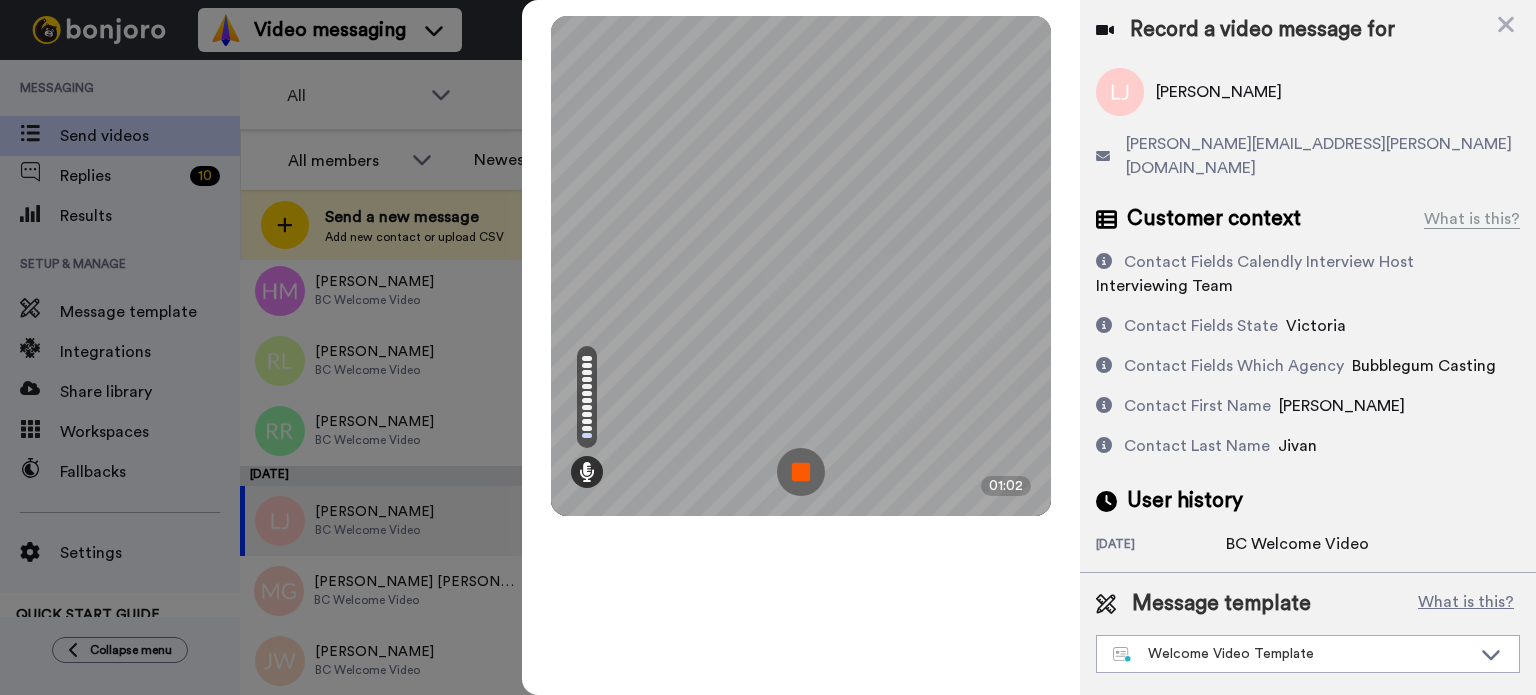 click at bounding box center [801, 472] 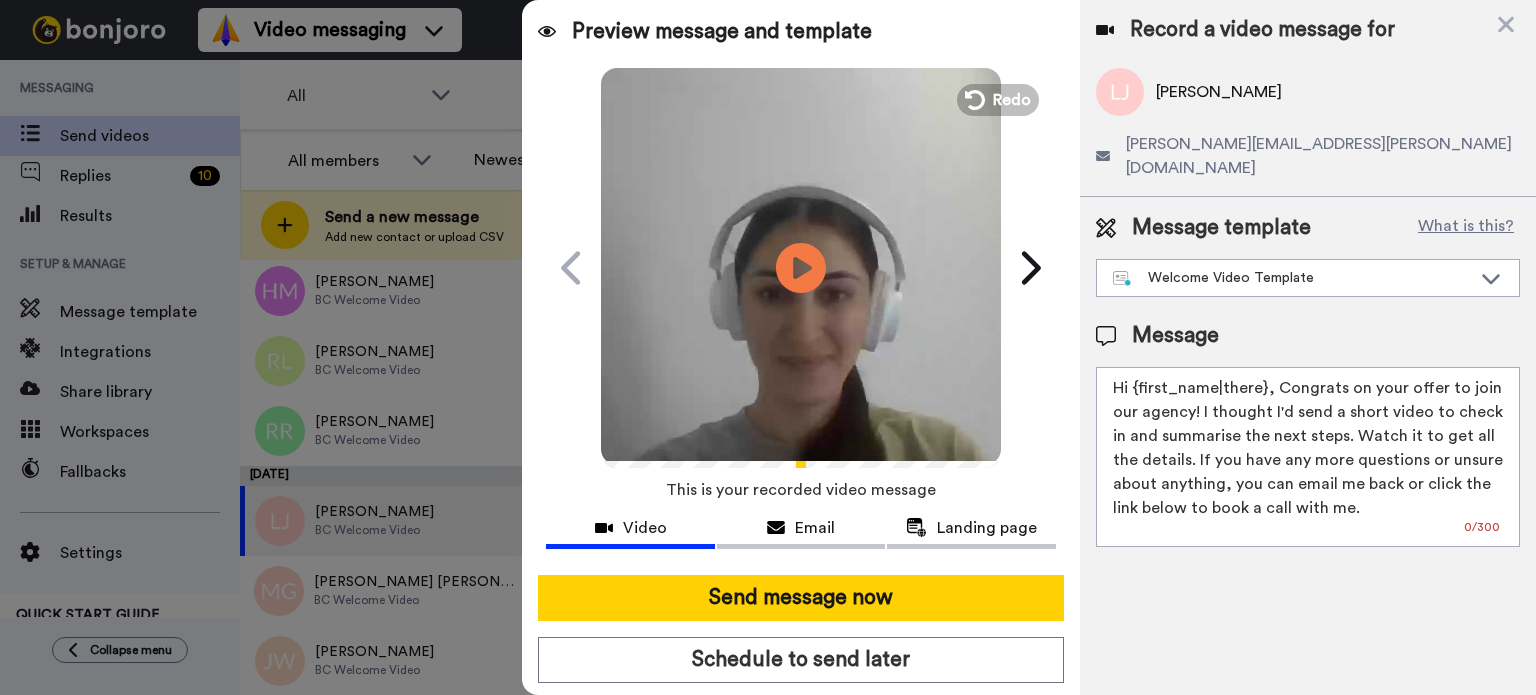drag, startPoint x: 863, startPoint y: 293, endPoint x: 874, endPoint y: 255, distance: 39.56008 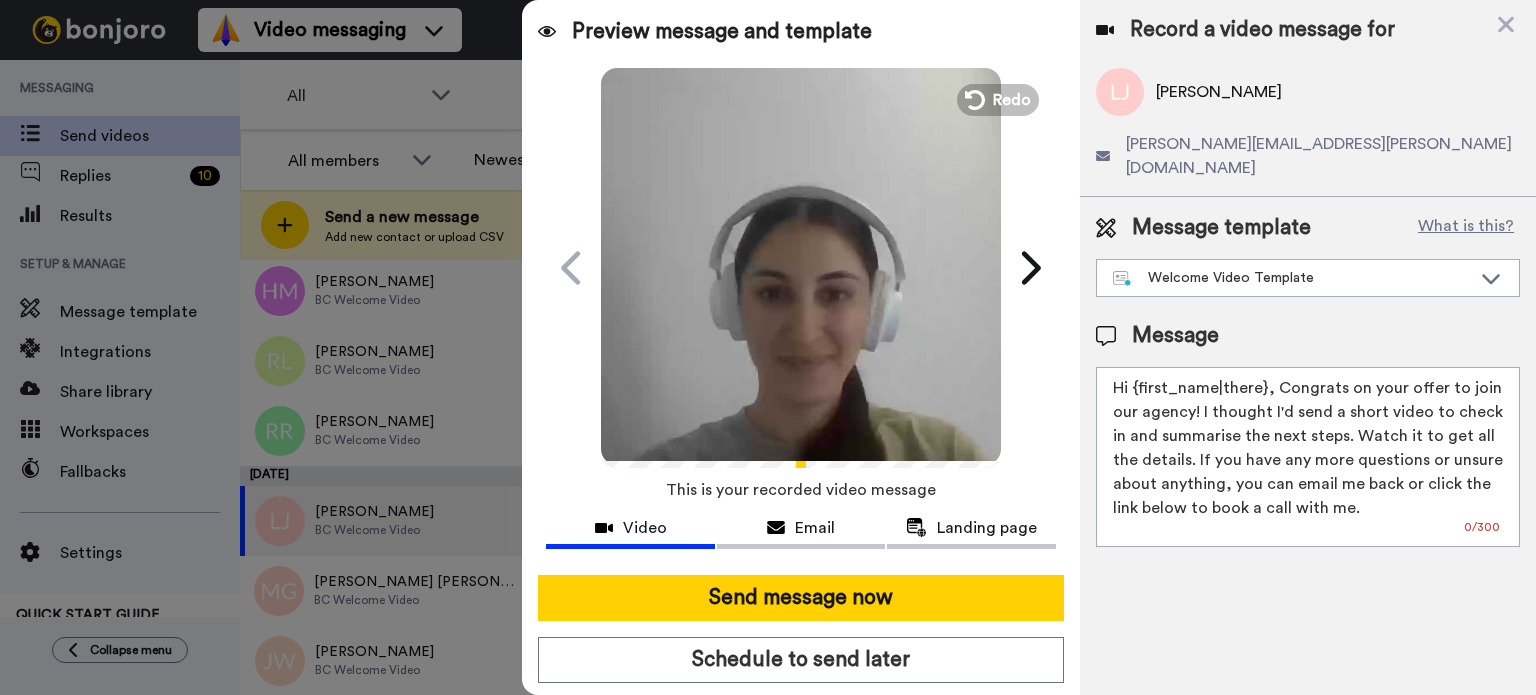 click at bounding box center (801, 265) 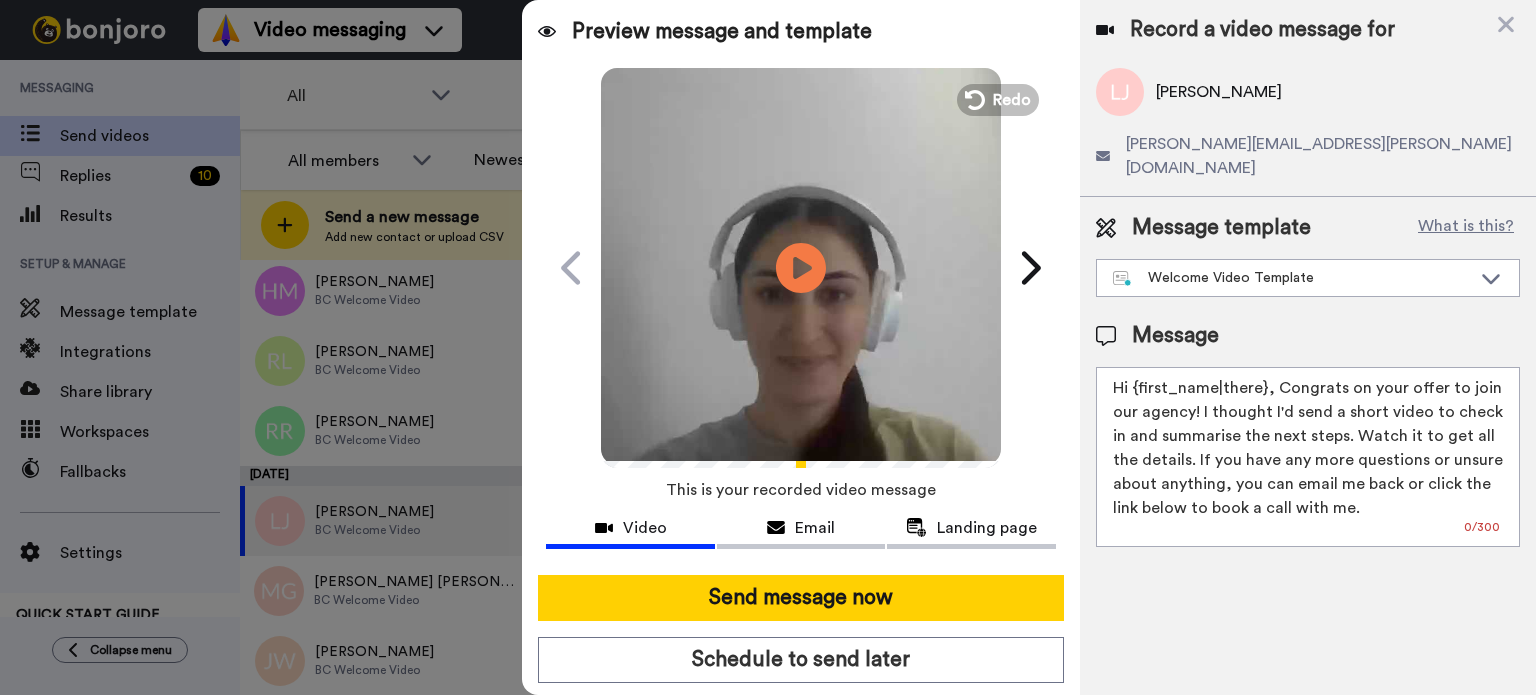click at bounding box center (801, 265) 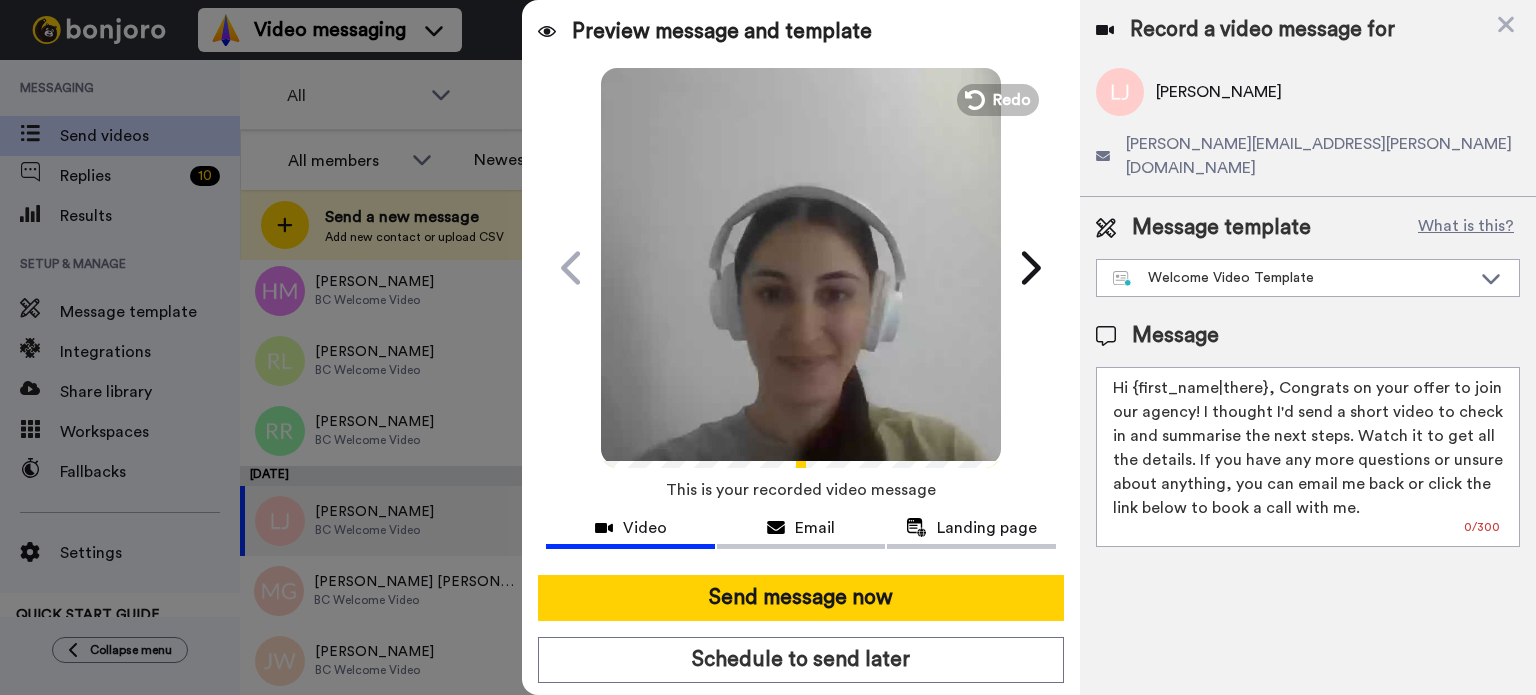 drag, startPoint x: 1127, startPoint y: 359, endPoint x: 1260, endPoint y: 358, distance: 133.00375 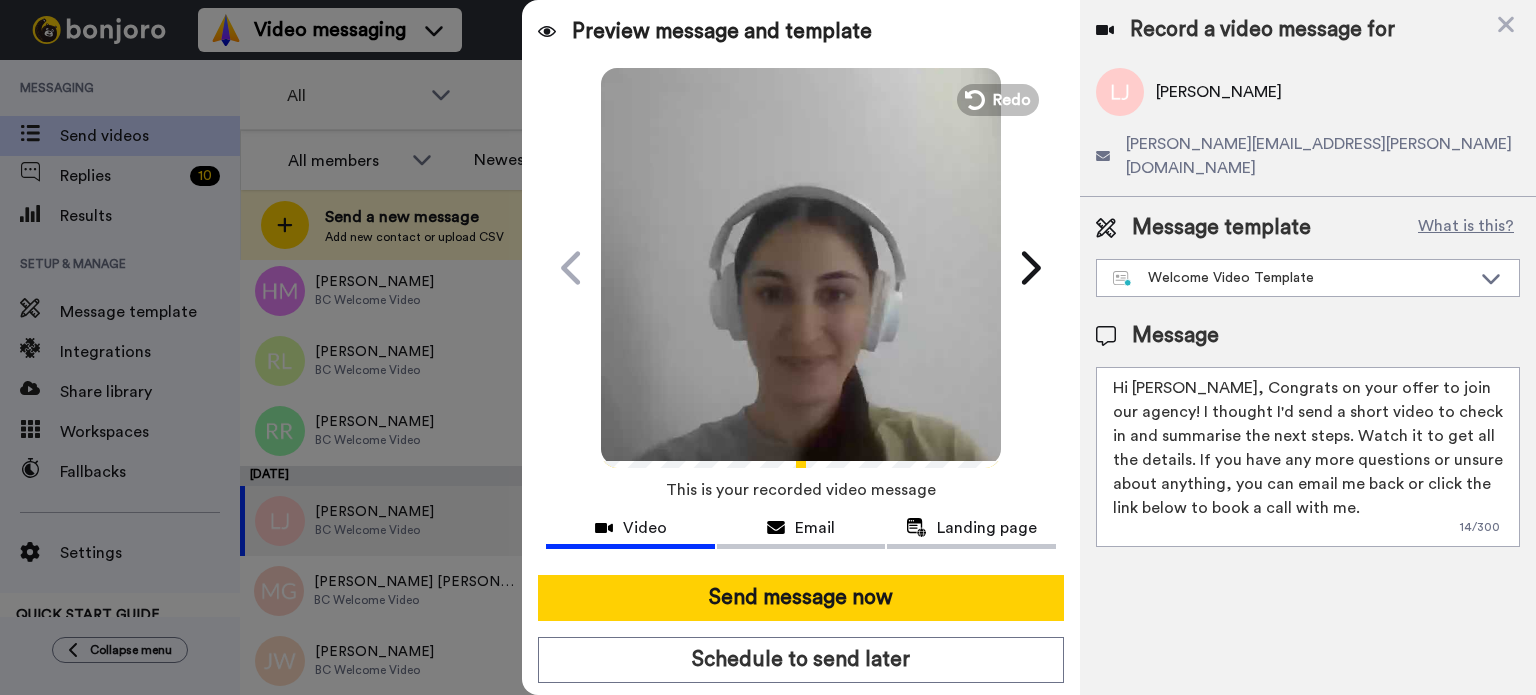 click on "Hi [PERSON_NAME], Congrats on your offer to join our agency! I thought I'd send a short video to check in and summarise the next steps. Watch it to get all the details. If you have any more questions or unsure about anything, you can email me back or click the link below to book a call with me." at bounding box center (1308, 457) 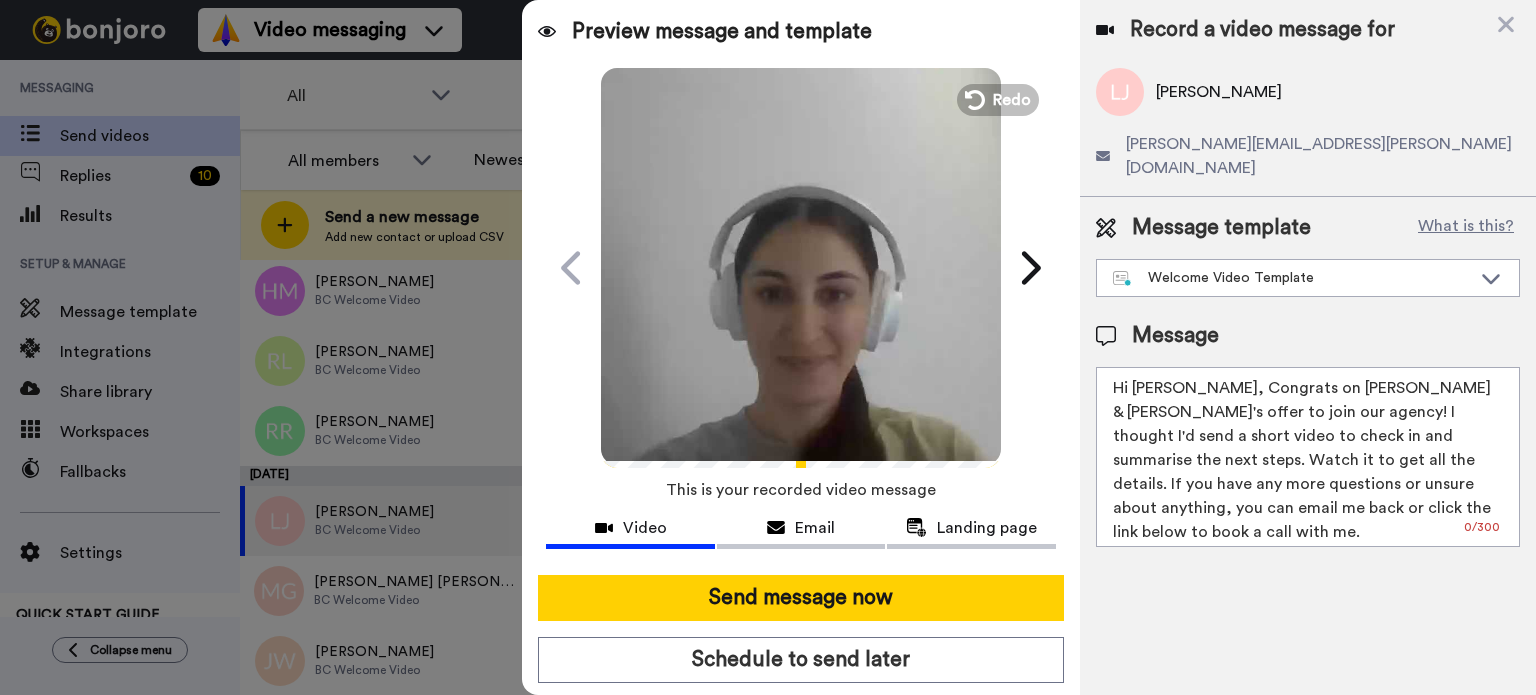 type on "Hi [PERSON_NAME], Congrats on [PERSON_NAME] & [PERSON_NAME]'s offer to join our agency! I thought I'd send a short video to check in and summarise the next steps. Watch it to get all the details. If you have any more questions or unsure about anything, you can email me back or click the link below to book a call with me." 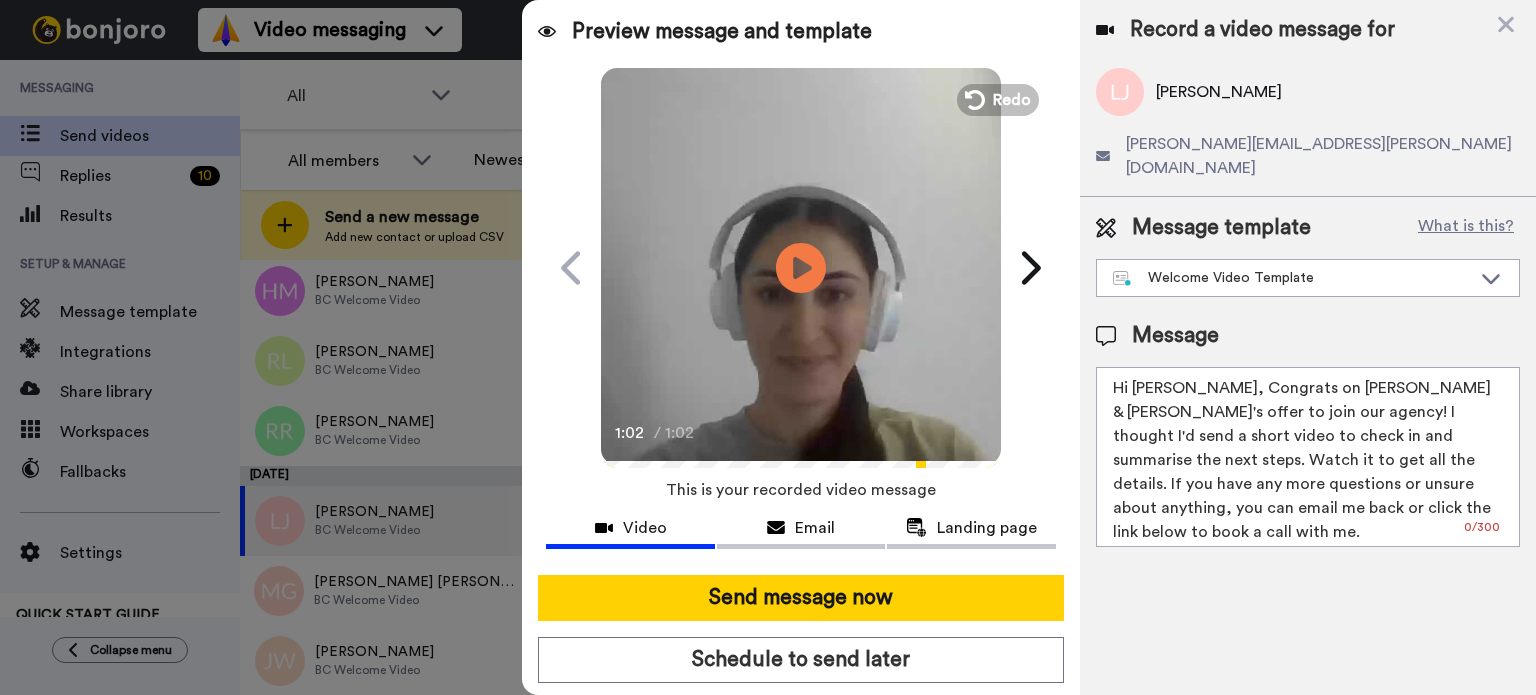 click at bounding box center [801, 265] 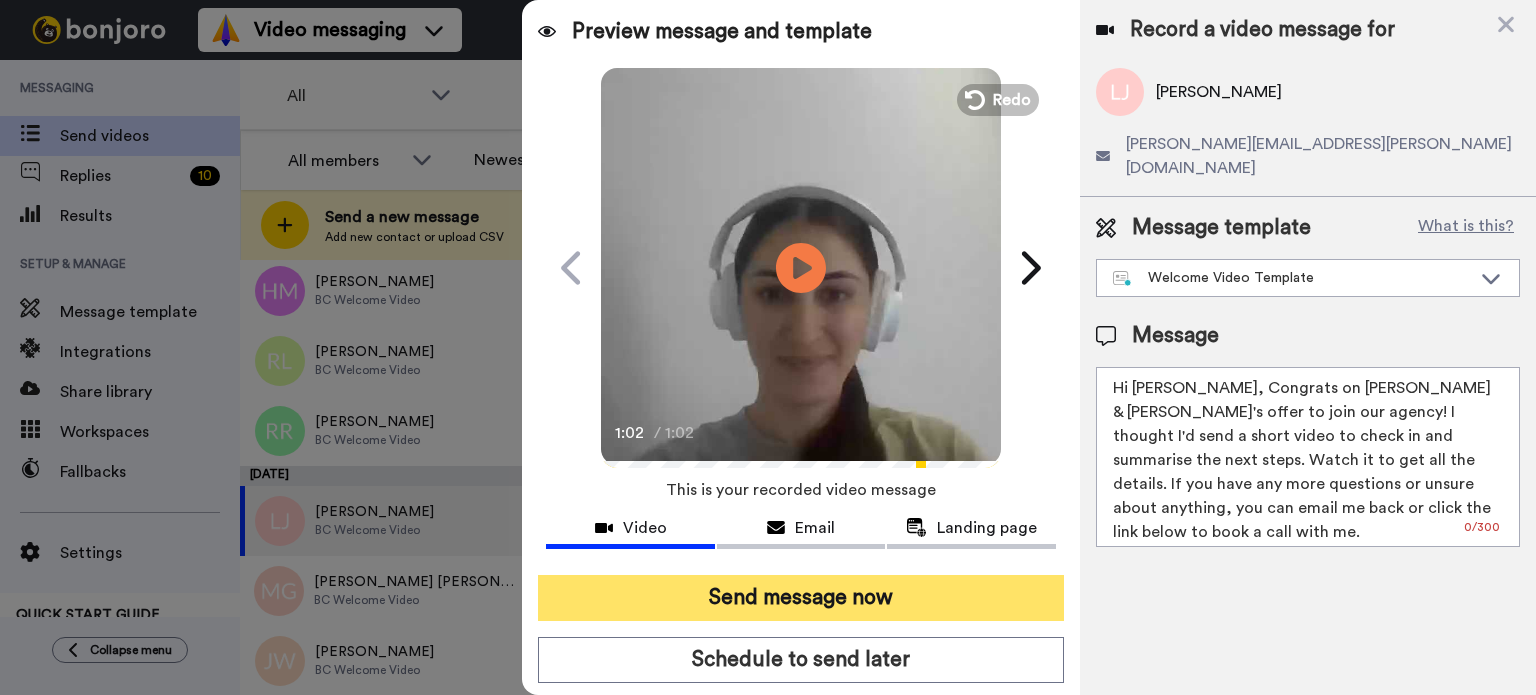 click on "Send message now" at bounding box center [801, 598] 